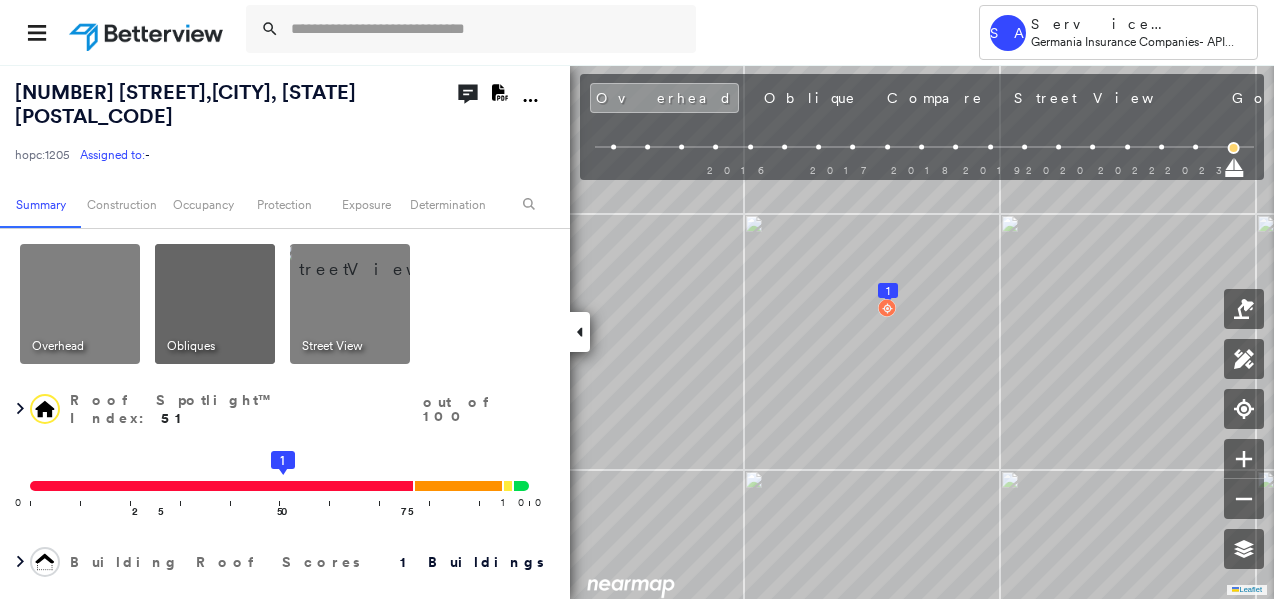 scroll, scrollTop: 0, scrollLeft: 0, axis: both 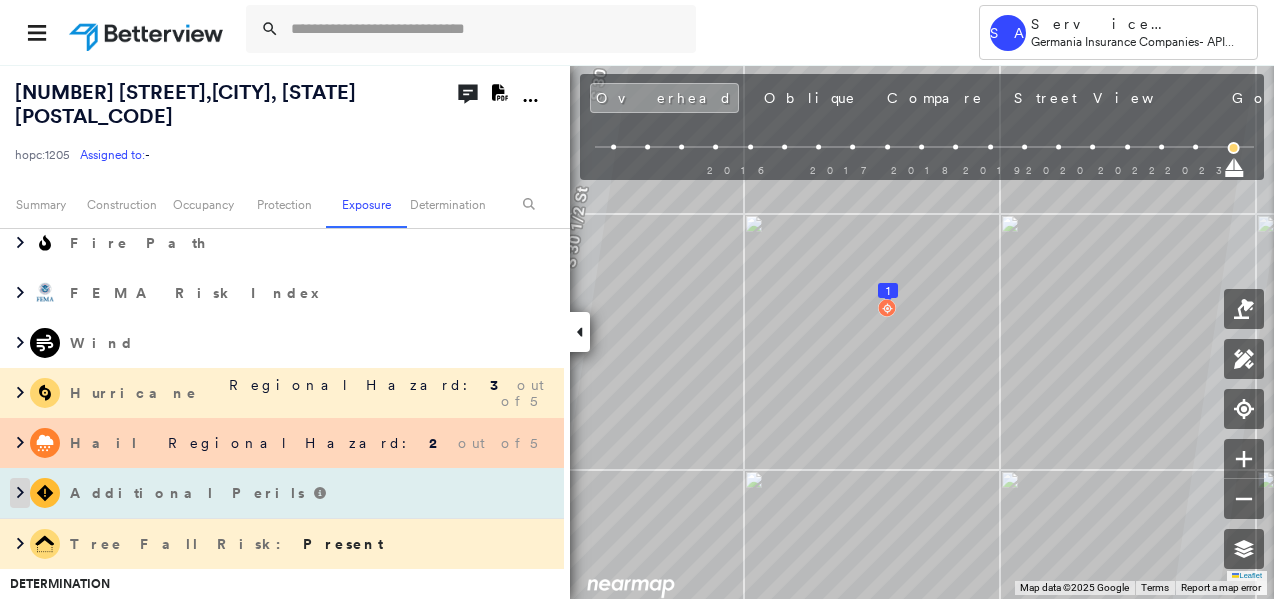 click 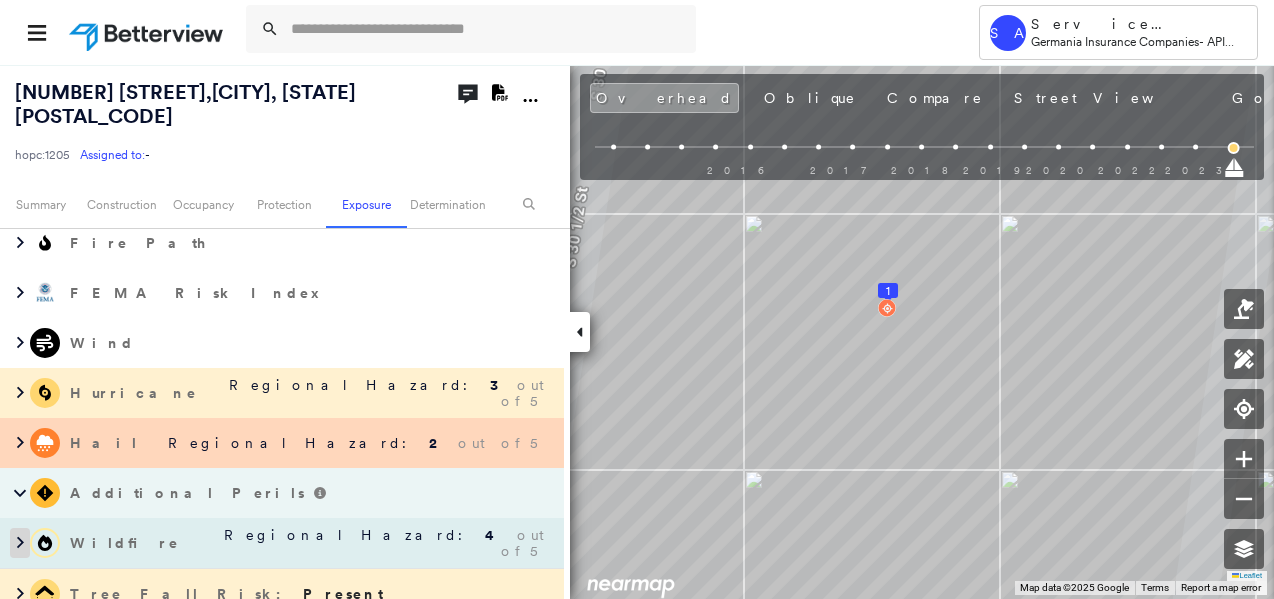 click 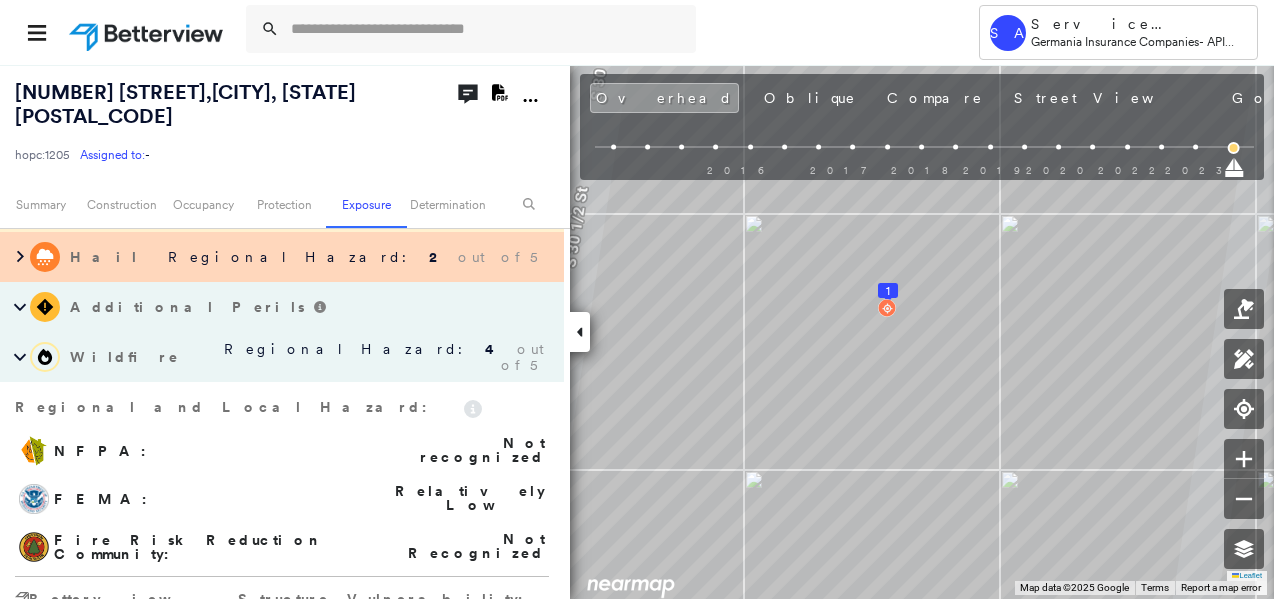 scroll, scrollTop: 1120, scrollLeft: 0, axis: vertical 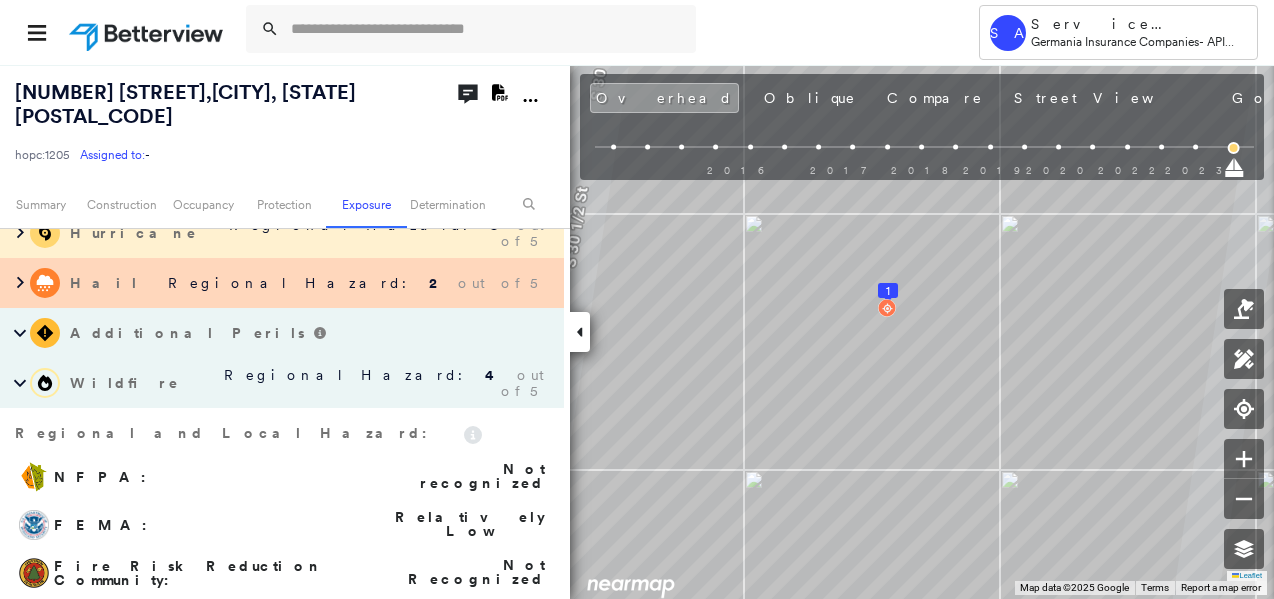 click on "[NUMBER] [STREET] ,  [CITY], [STATE] [POSTAL_CODE]" at bounding box center [215, 104] 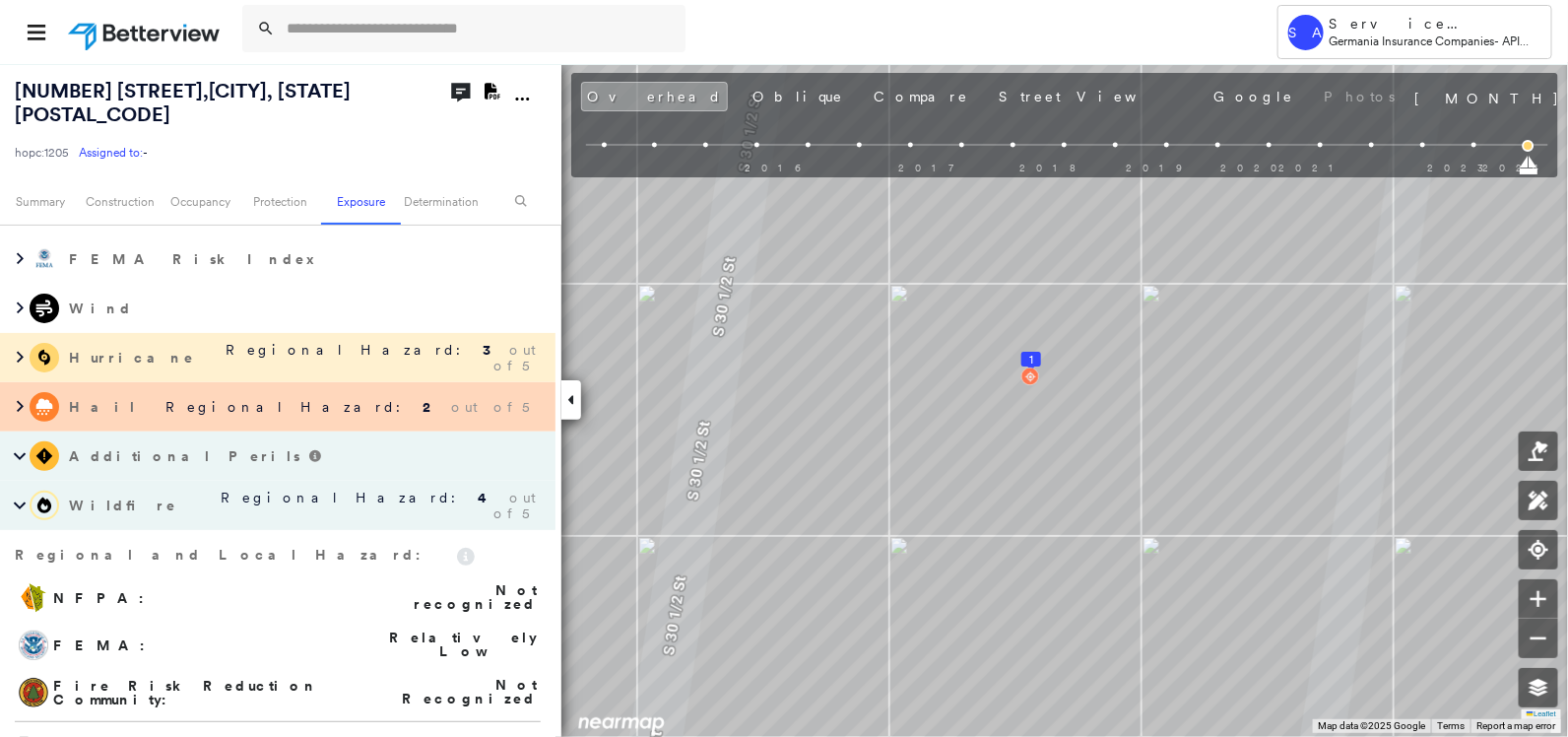 scroll, scrollTop: 1038, scrollLeft: 0, axis: vertical 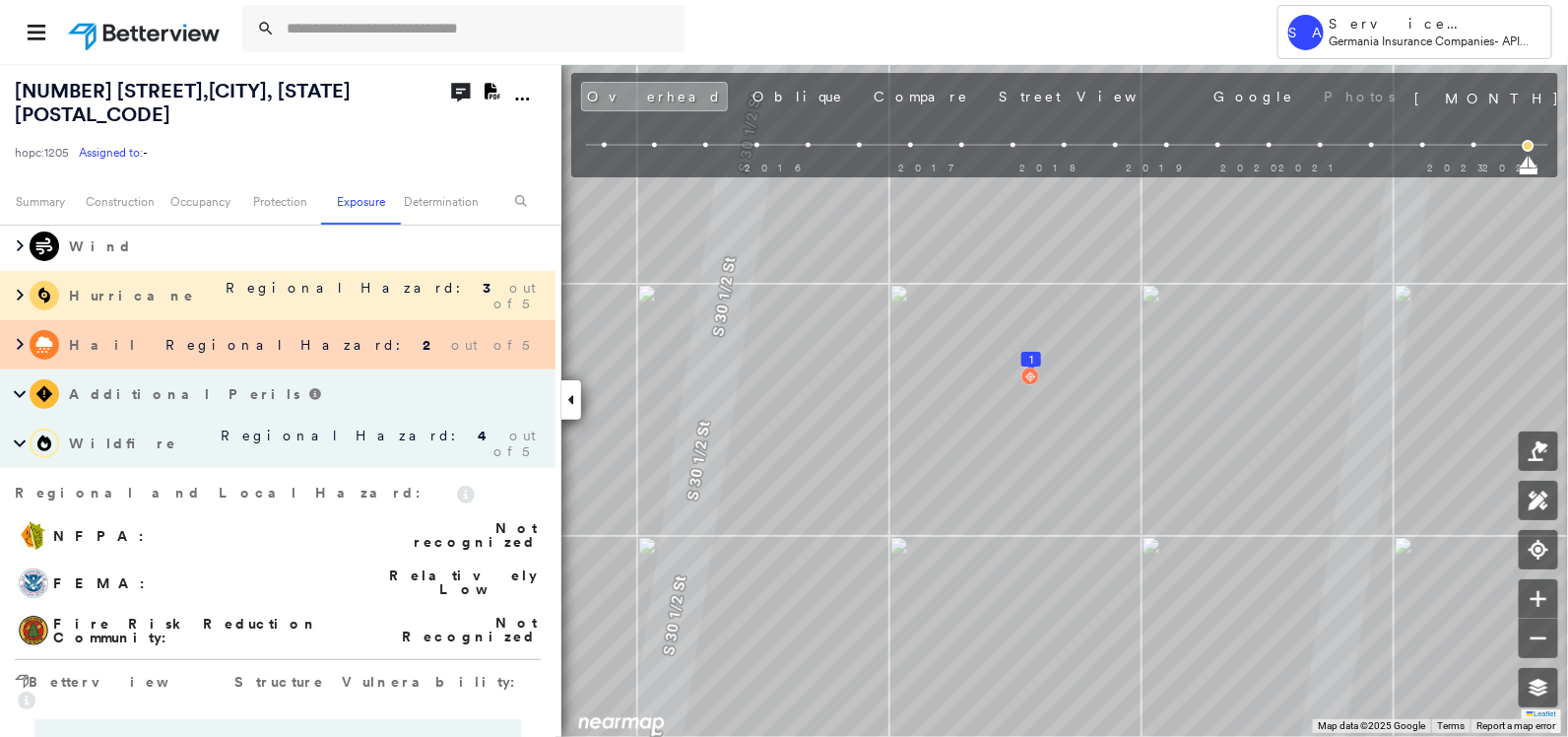 click 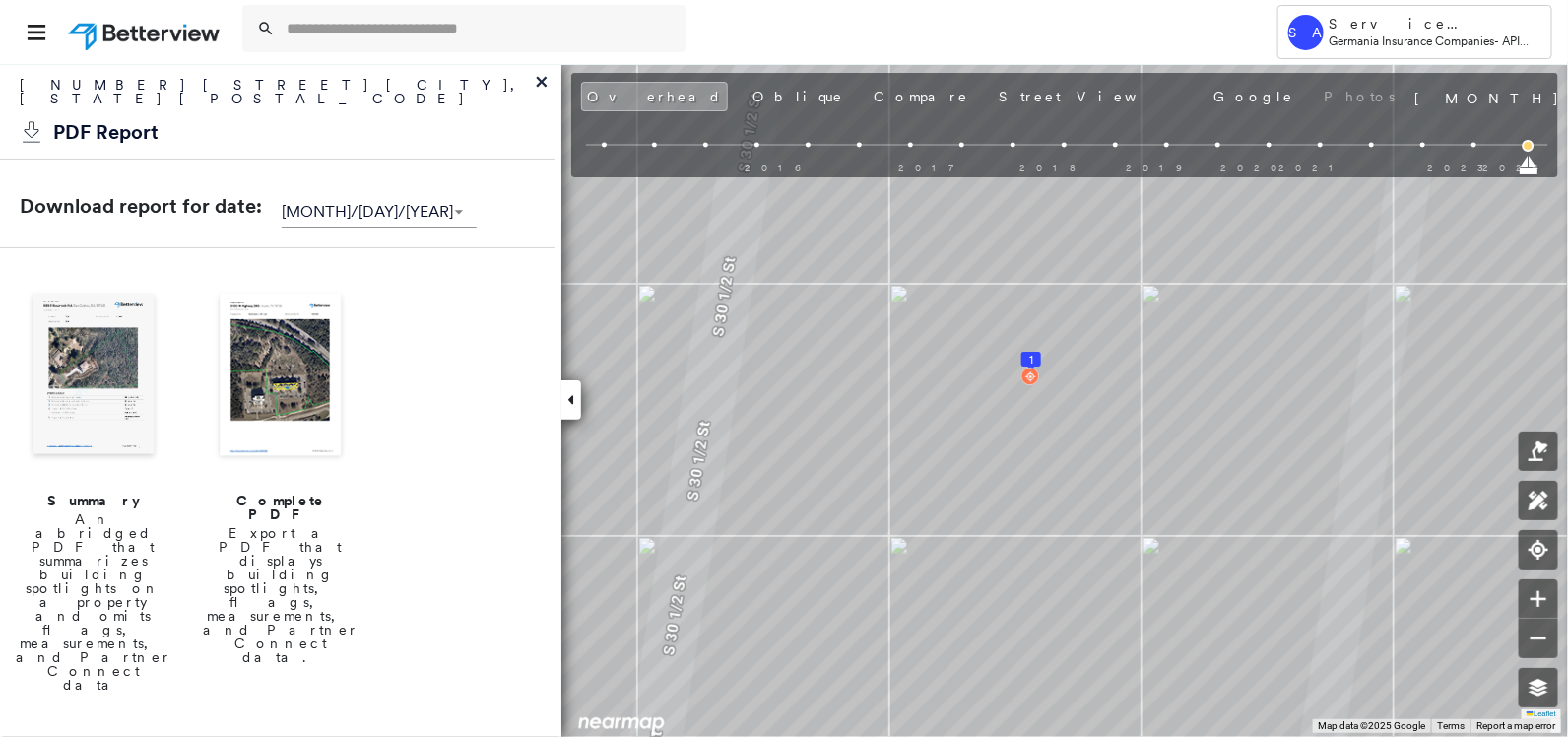 click on "Summary An abridged PDF that summarizes building spotlights on a property and omits flags, measurements, and Partner Connect data Complete PDF Export a PDF that displays building spotlights, flags, measurements, and Partner Connect data. Peril Risks Export a PDF that summarizes the Peril Risks detected on a property Executive Overview Two page overview of the property that summarizes property and building conditions, for Executives. Agent Overview Two page overview of the property that summarizes property and building conditions, without scores, for Agents." at bounding box center [278, 965] 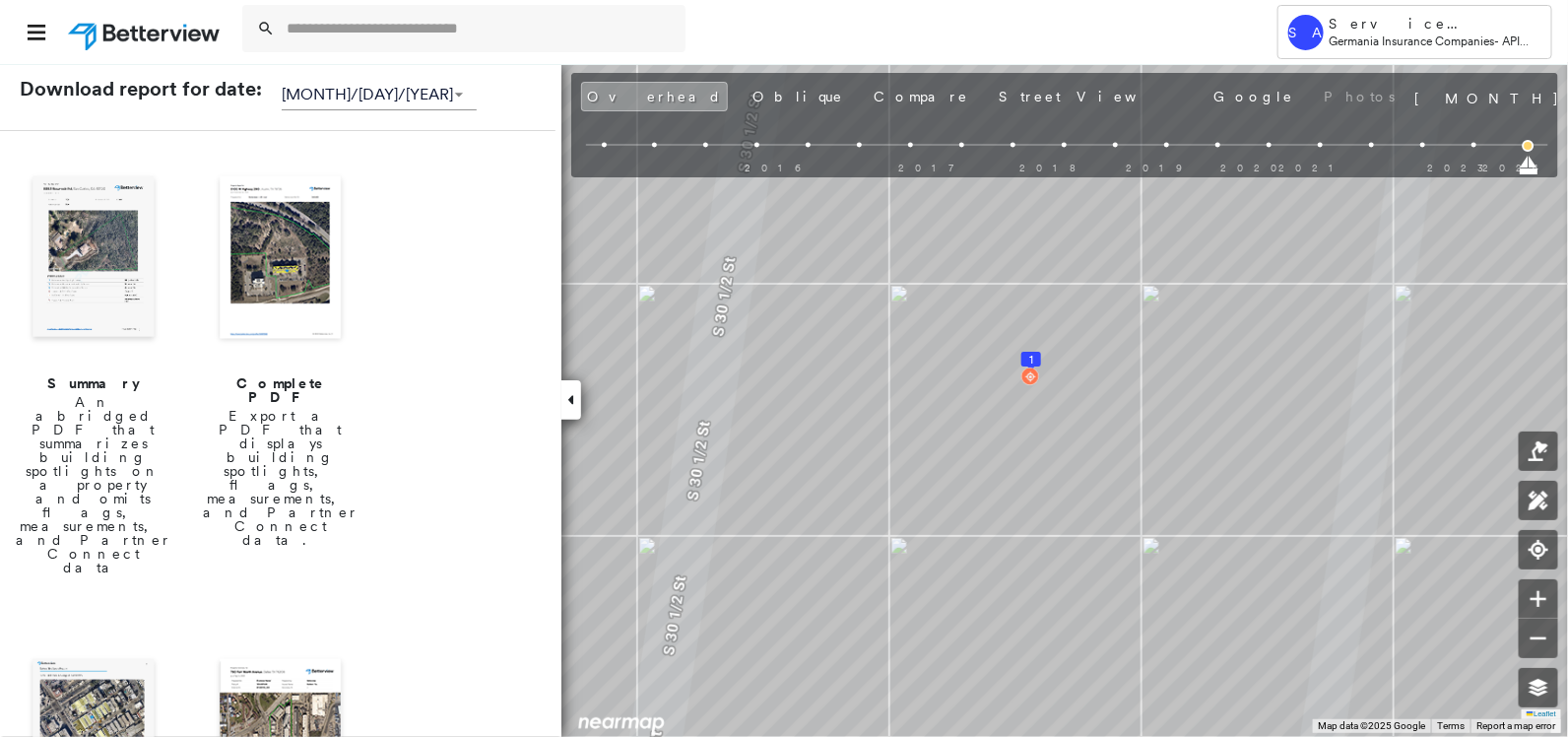 scroll, scrollTop: 0, scrollLeft: 0, axis: both 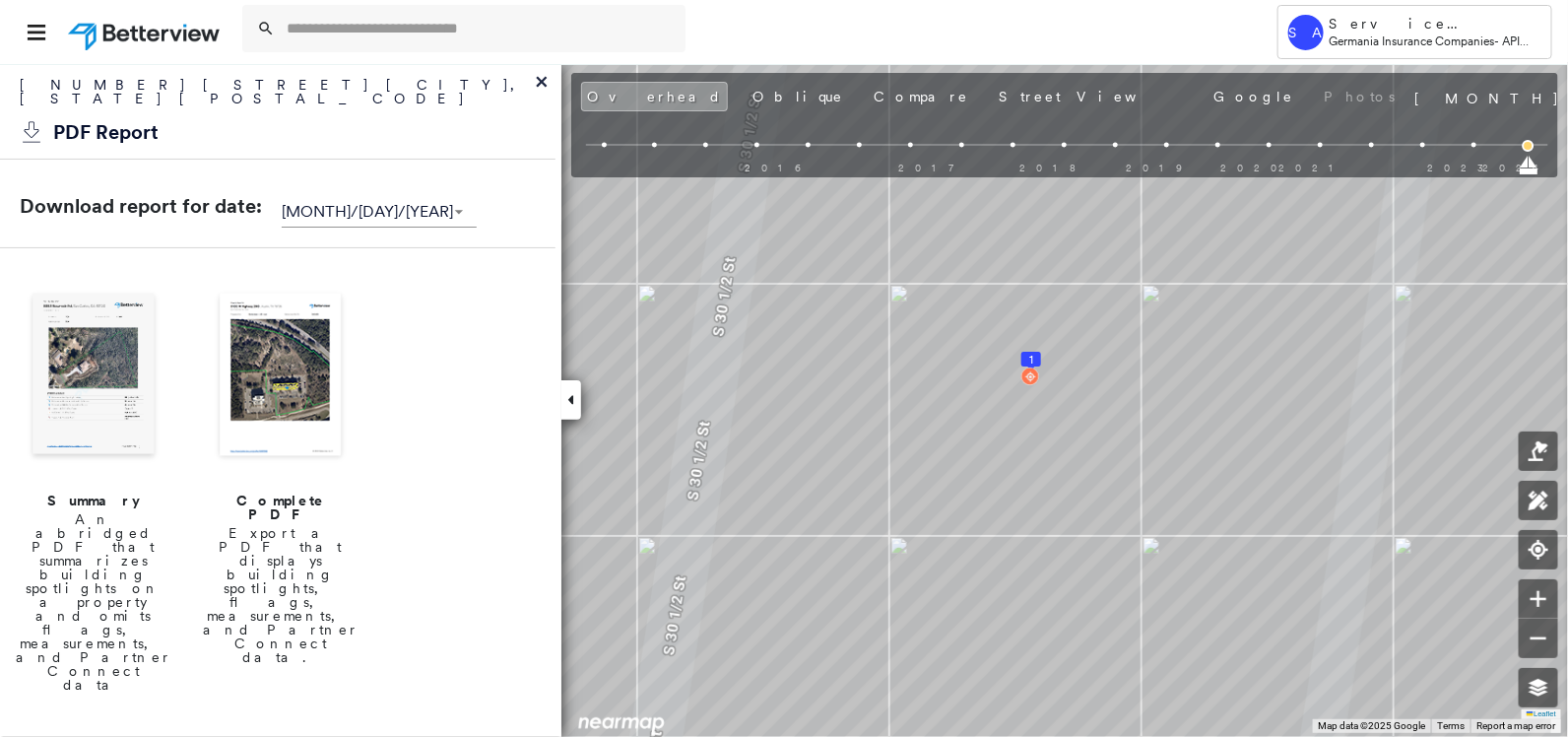 click on "Summary An abridged PDF that summarizes building spotlights on a property and omits flags, measurements, and Partner Connect data Complete PDF Export a PDF that displays building spotlights, flags, measurements, and Partner Connect data. Peril Risks Export a PDF that summarizes the Peril Risks detected on a property Executive Overview Two page overview of the property that summarizes property and building conditions, for Executives. Agent Overview Two page overview of the property that summarizes property and building conditions, without scores, for Agents." at bounding box center [278, 965] 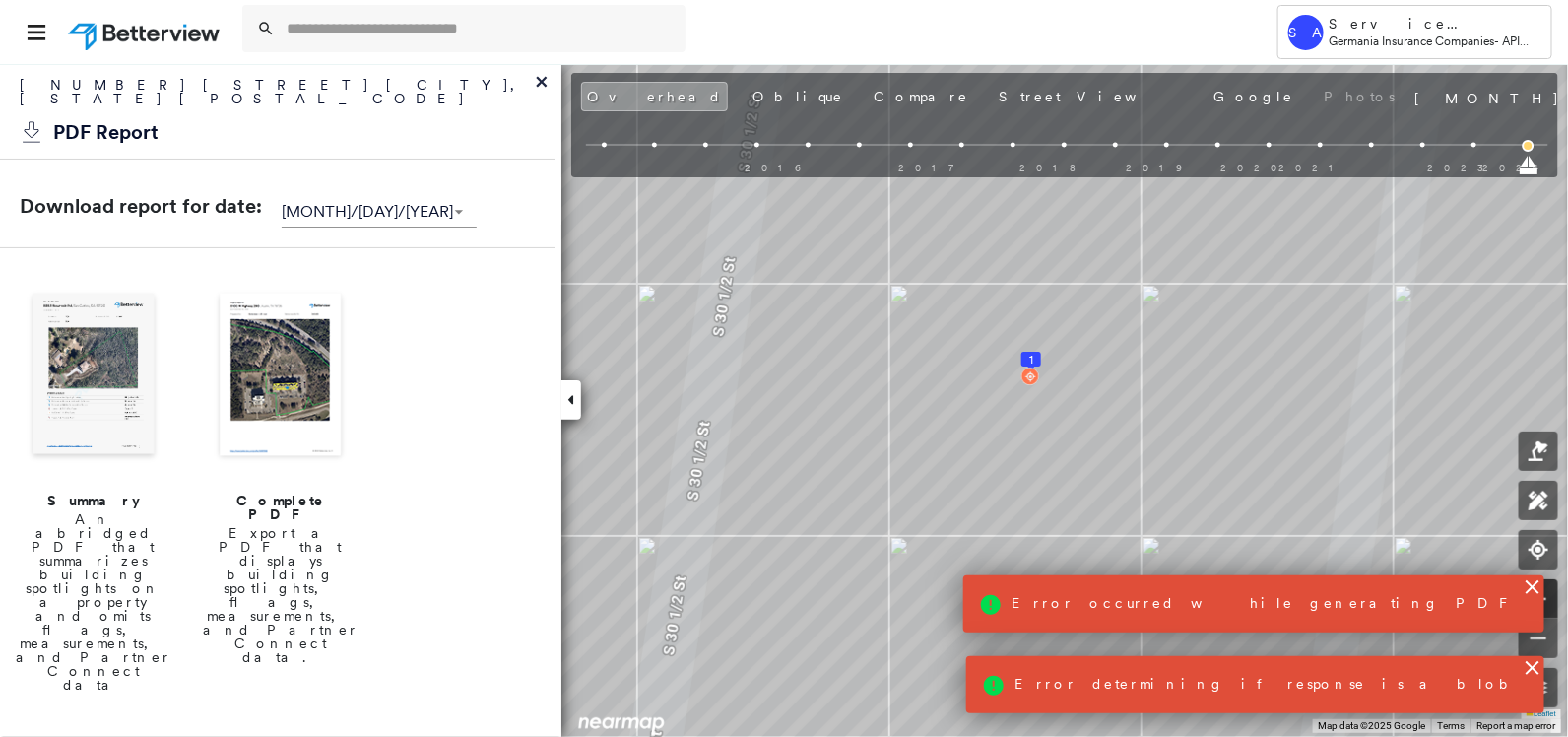 click 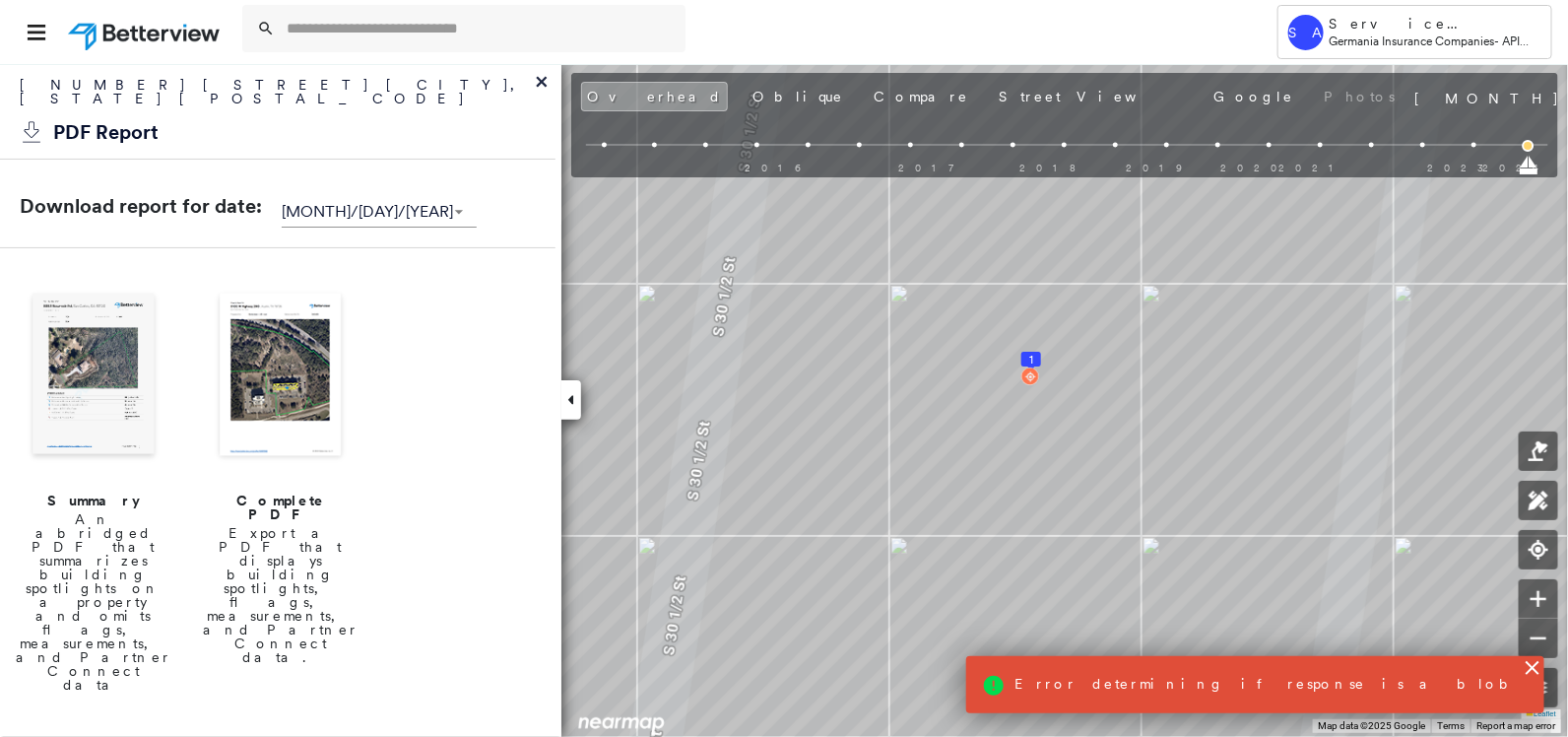 click 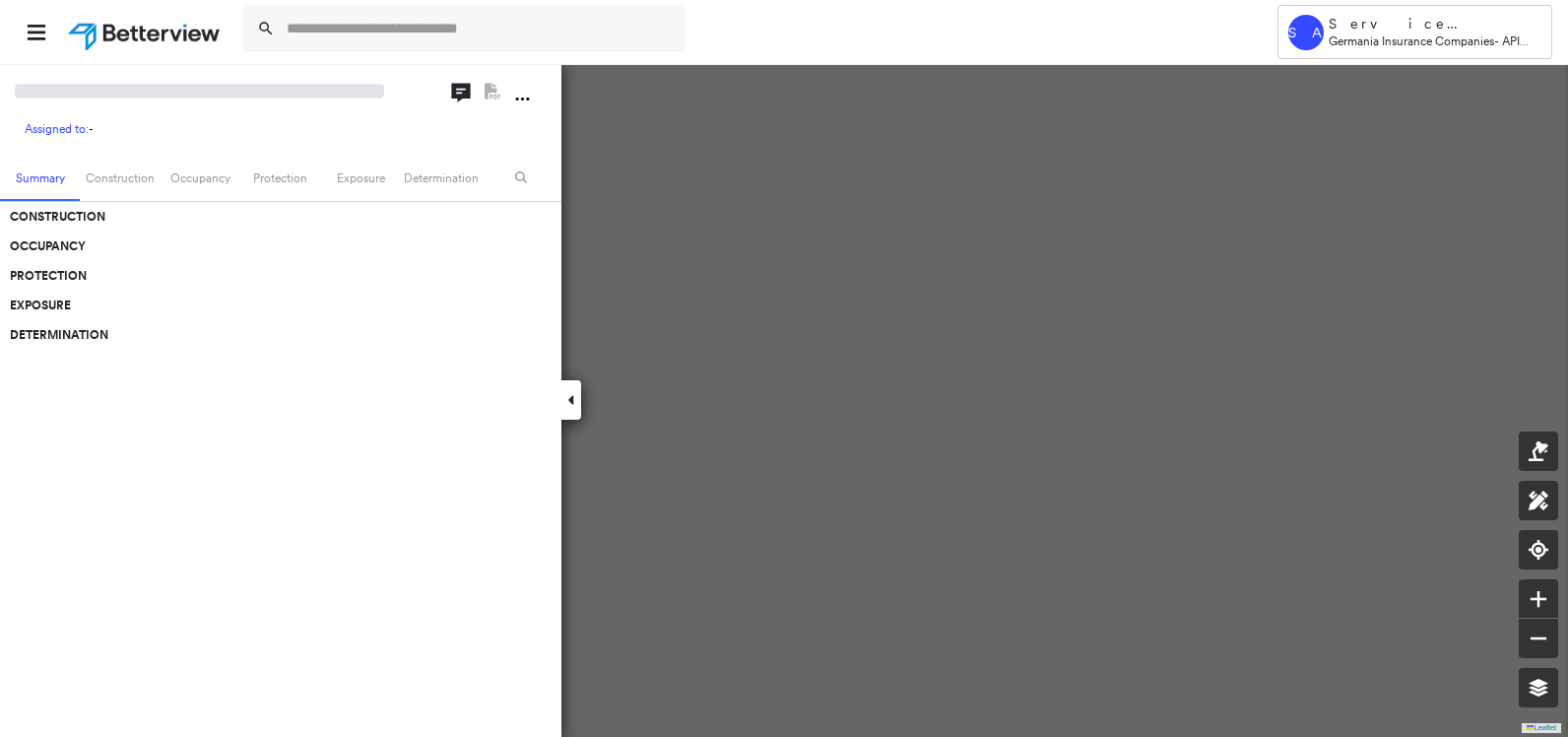 scroll, scrollTop: 0, scrollLeft: 0, axis: both 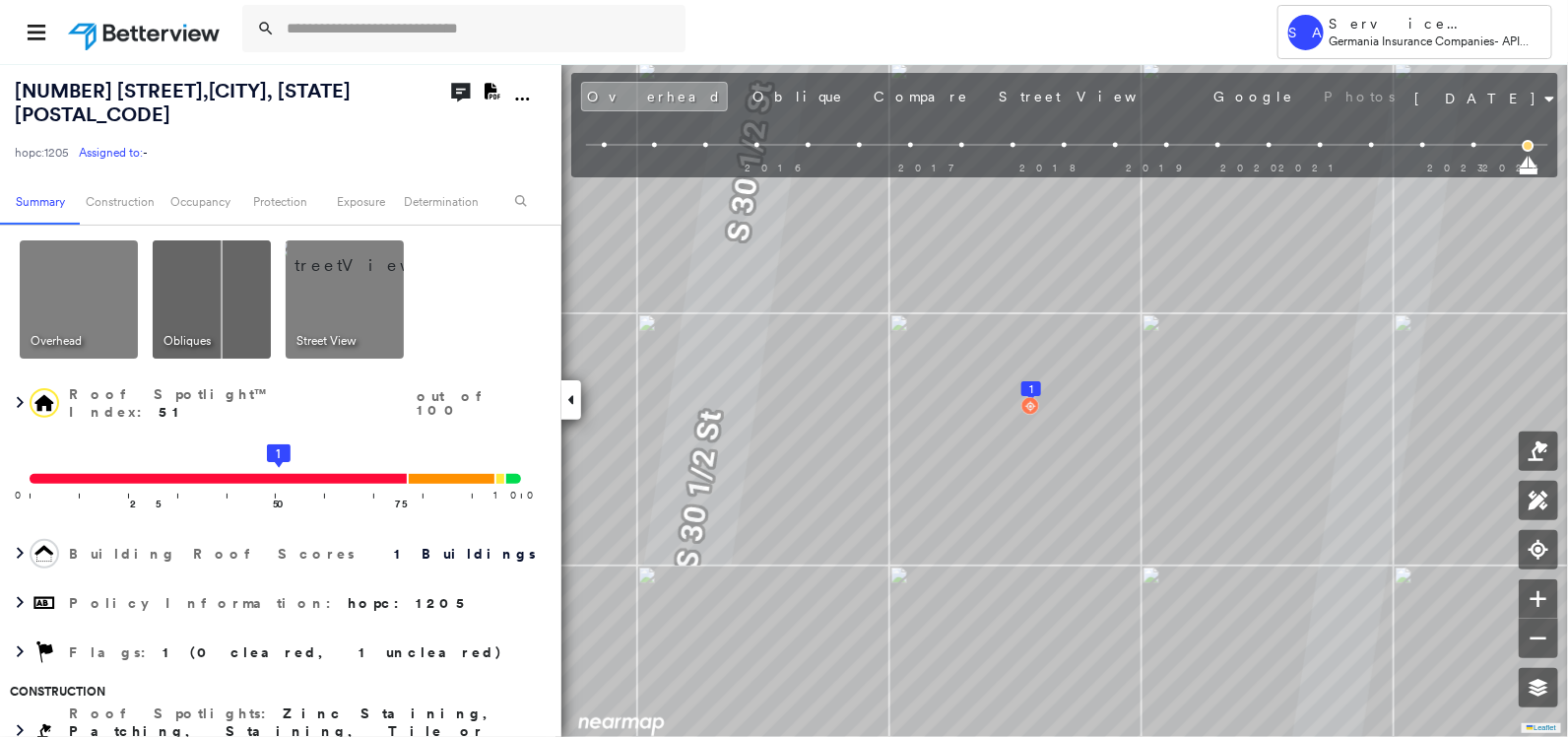 click 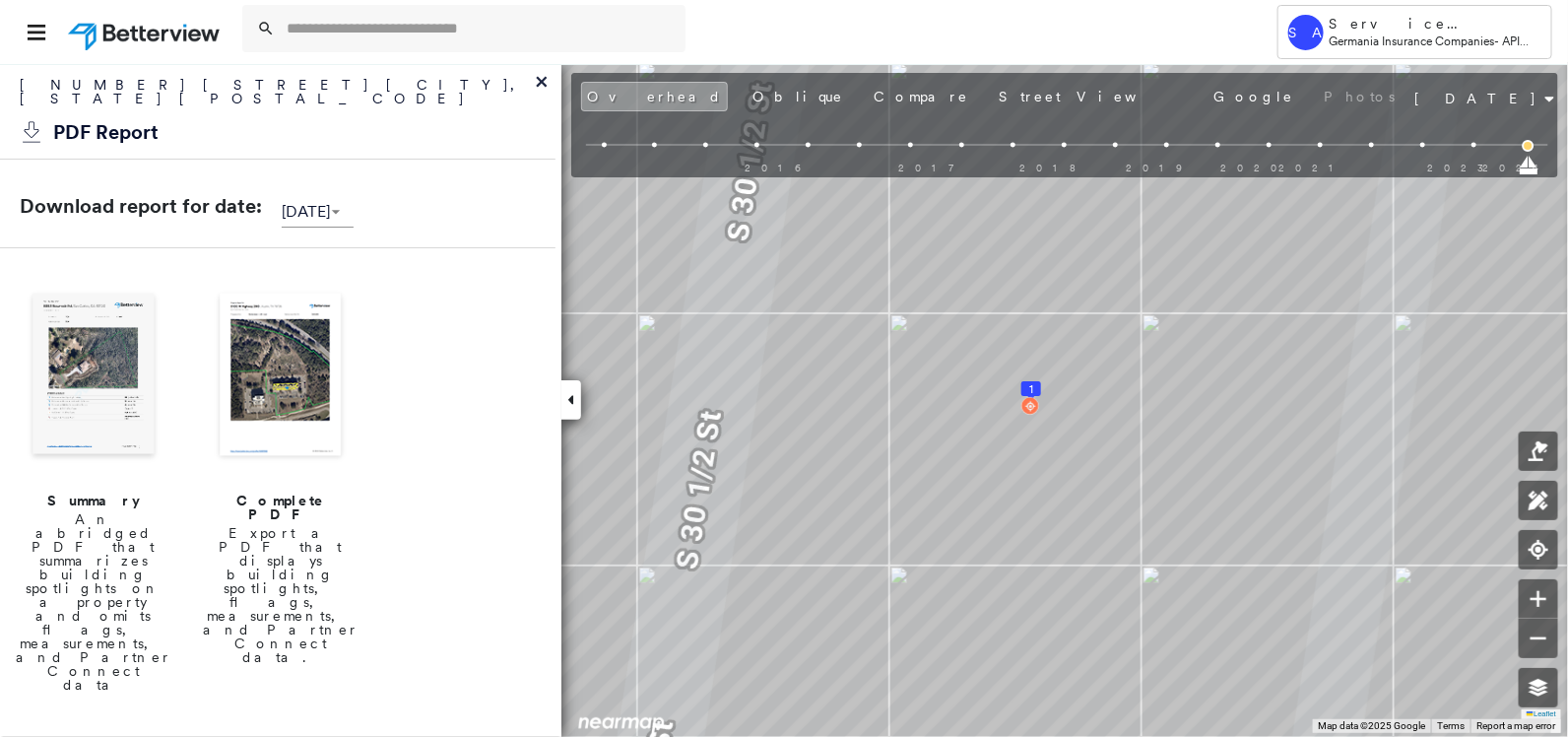 click on "Summary" at bounding box center [94, 501] 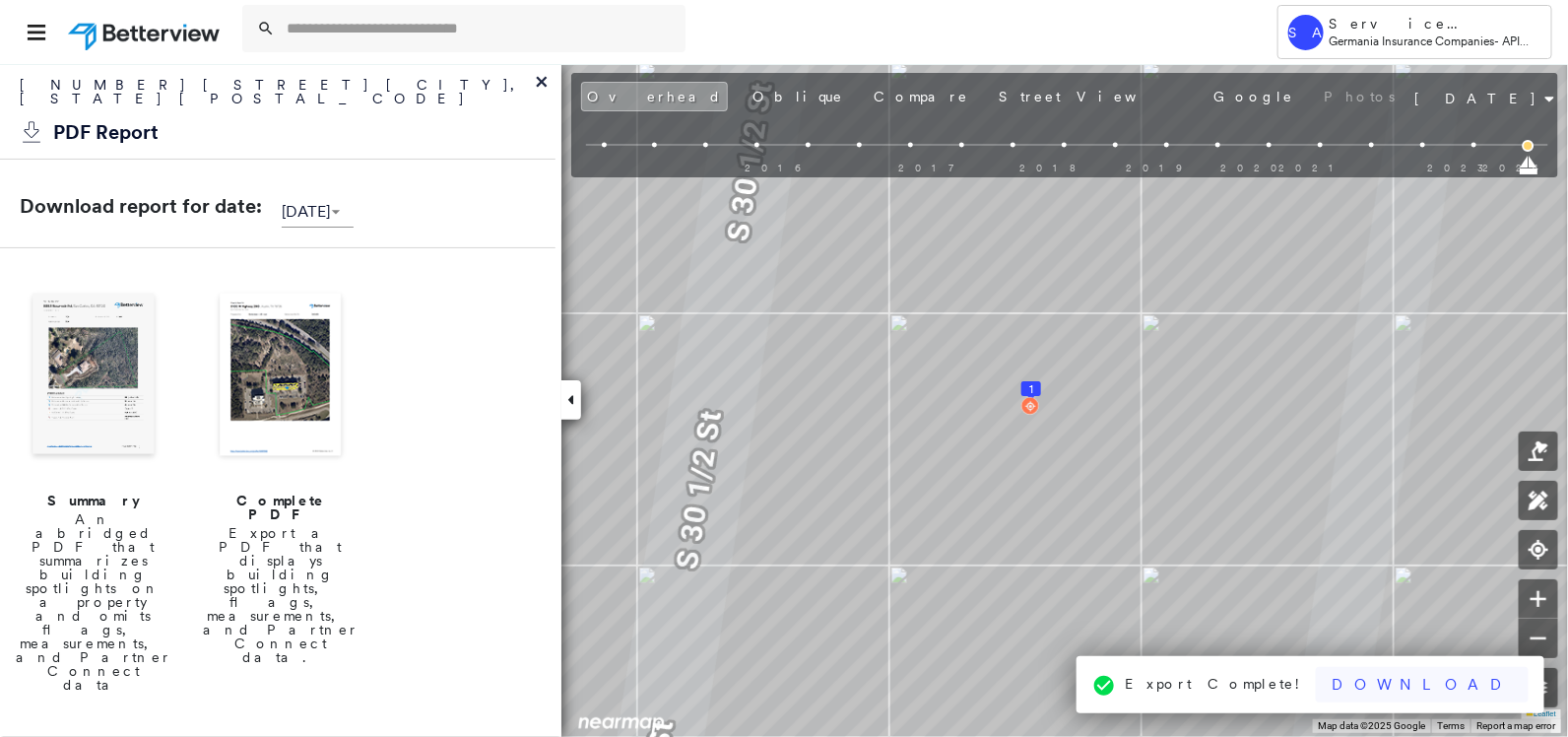 click on "Download" at bounding box center [1422, 685] 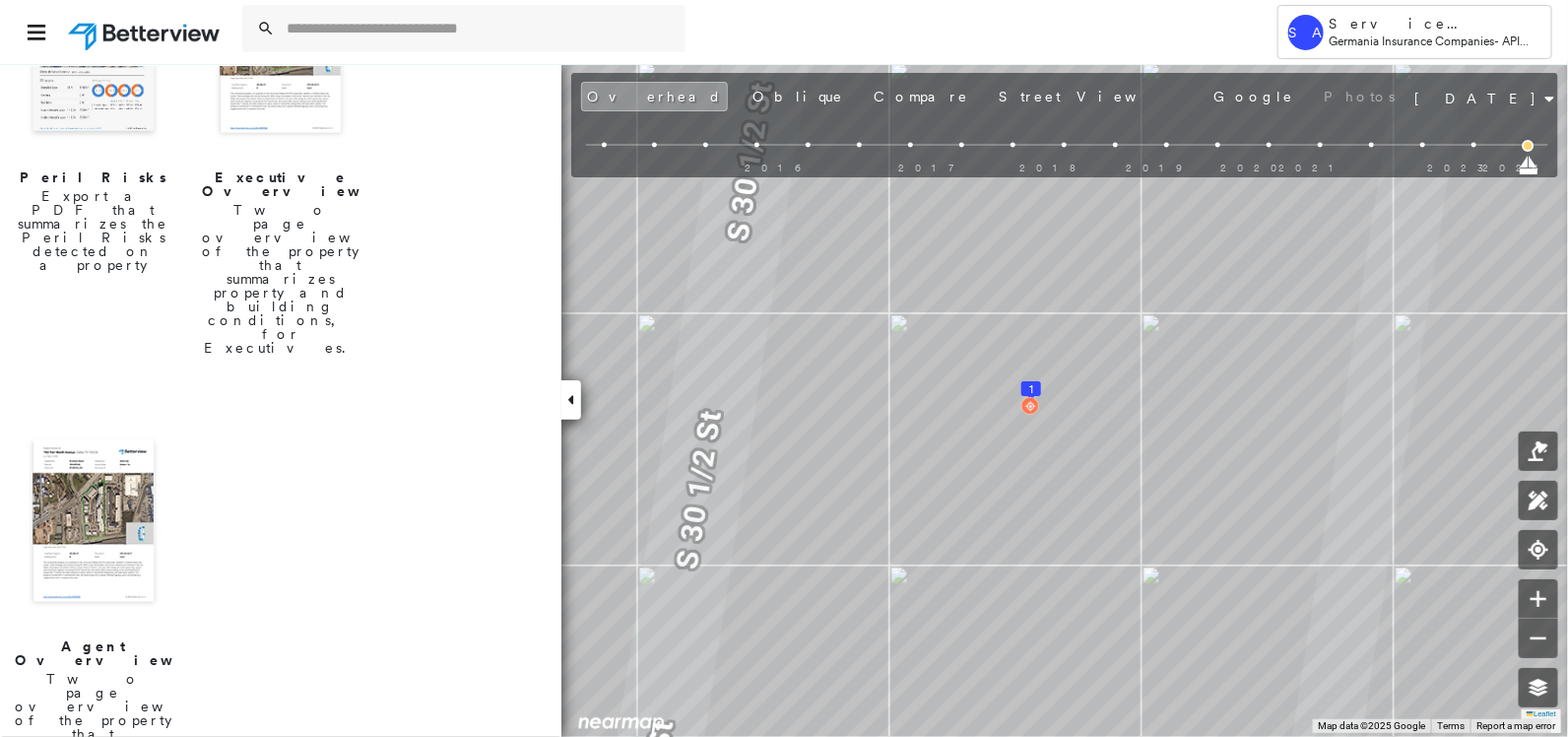 scroll, scrollTop: 831, scrollLeft: 0, axis: vertical 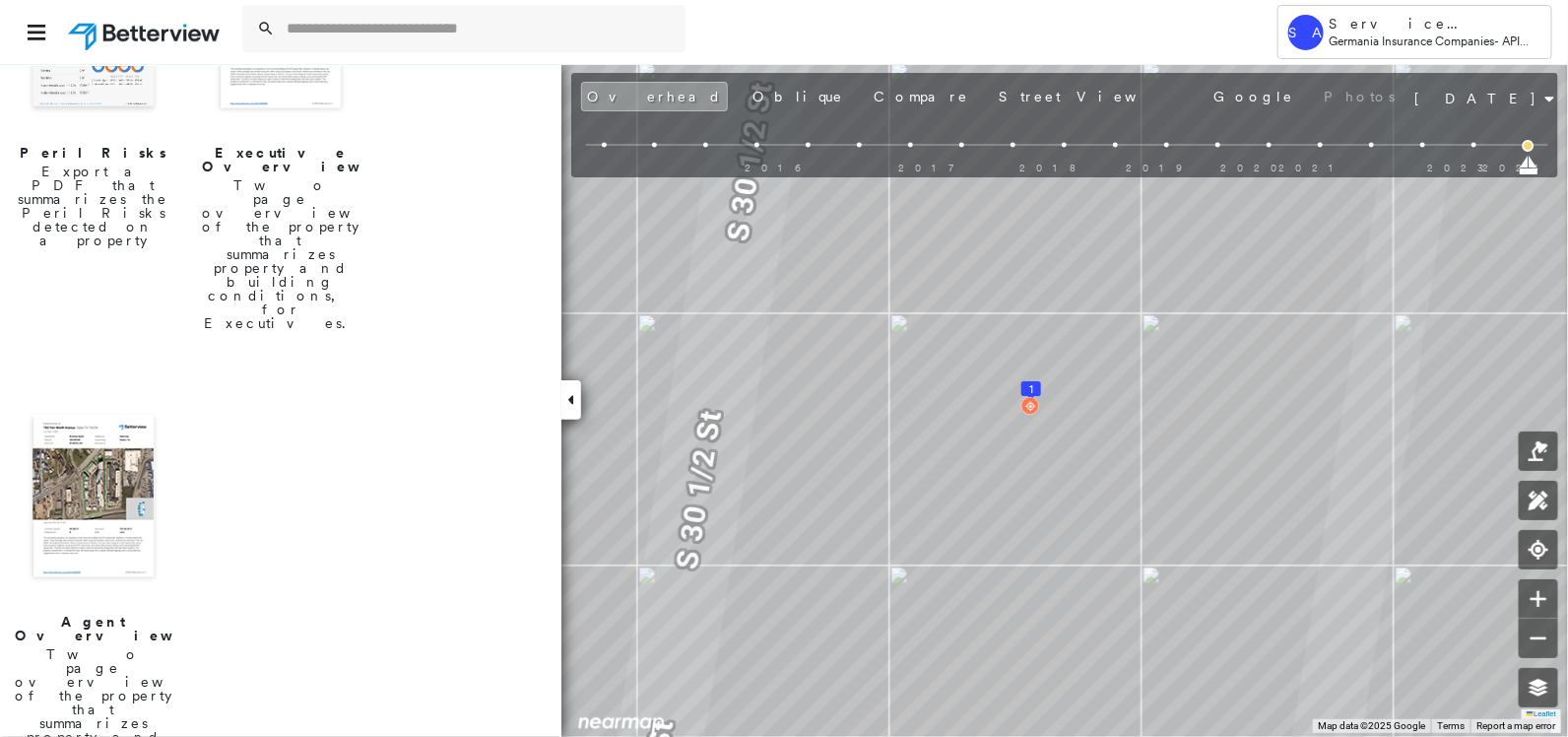 click on "Agent Overview" at bounding box center (94, 629) 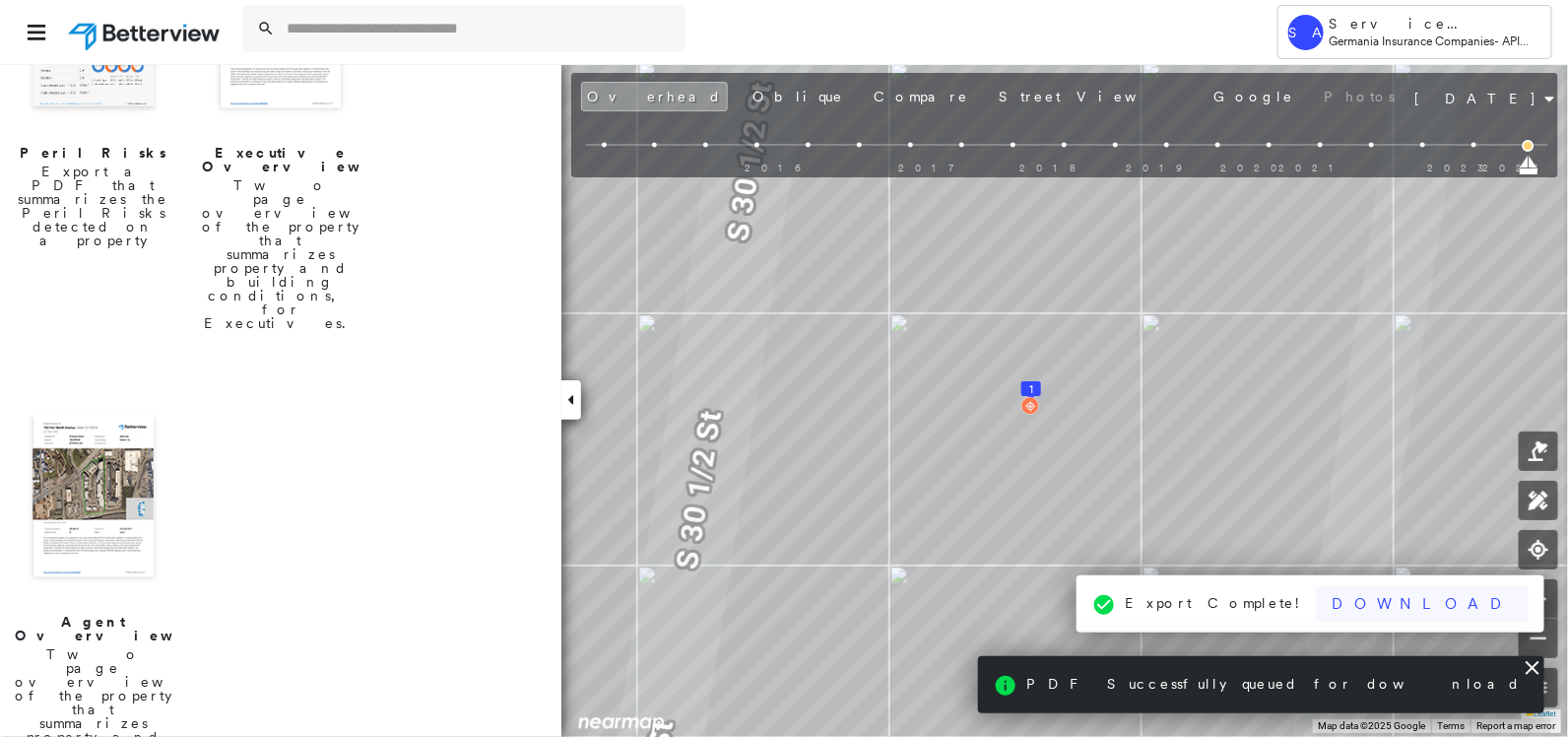 click on "Download" at bounding box center [1422, 604] 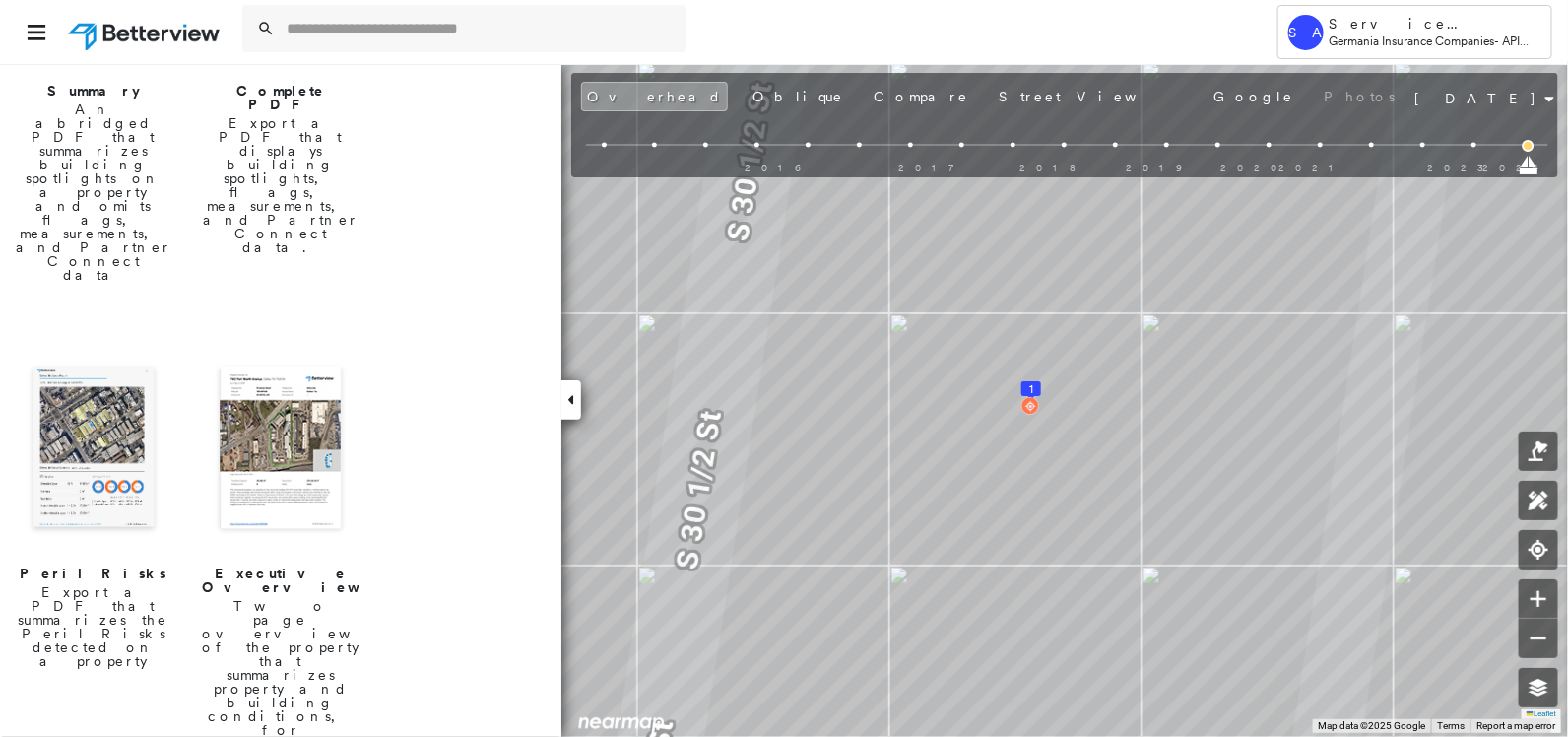 scroll, scrollTop: 535, scrollLeft: 0, axis: vertical 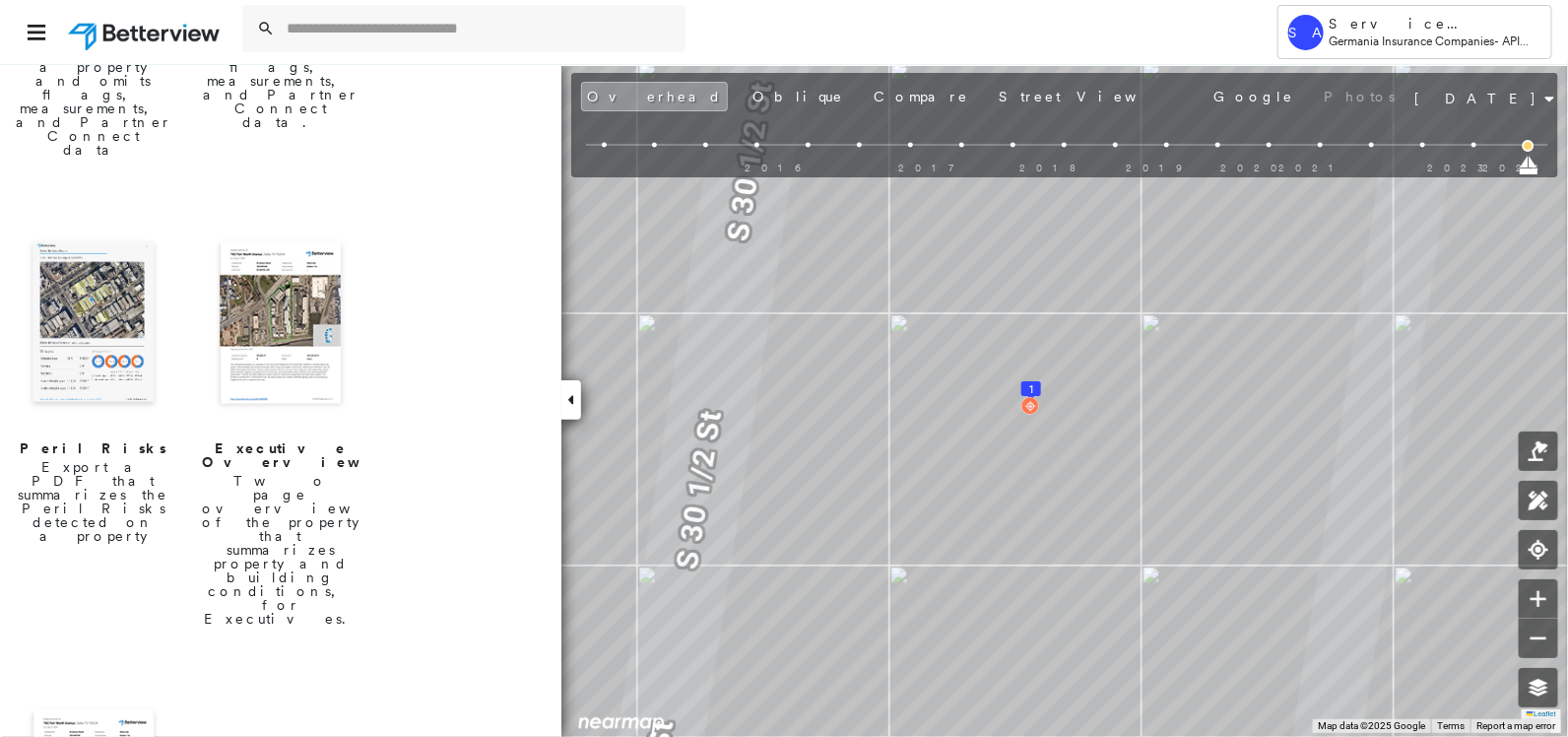 click on "Export a PDF that summarizes the Peril Risks detected on a property" at bounding box center [94, 502] 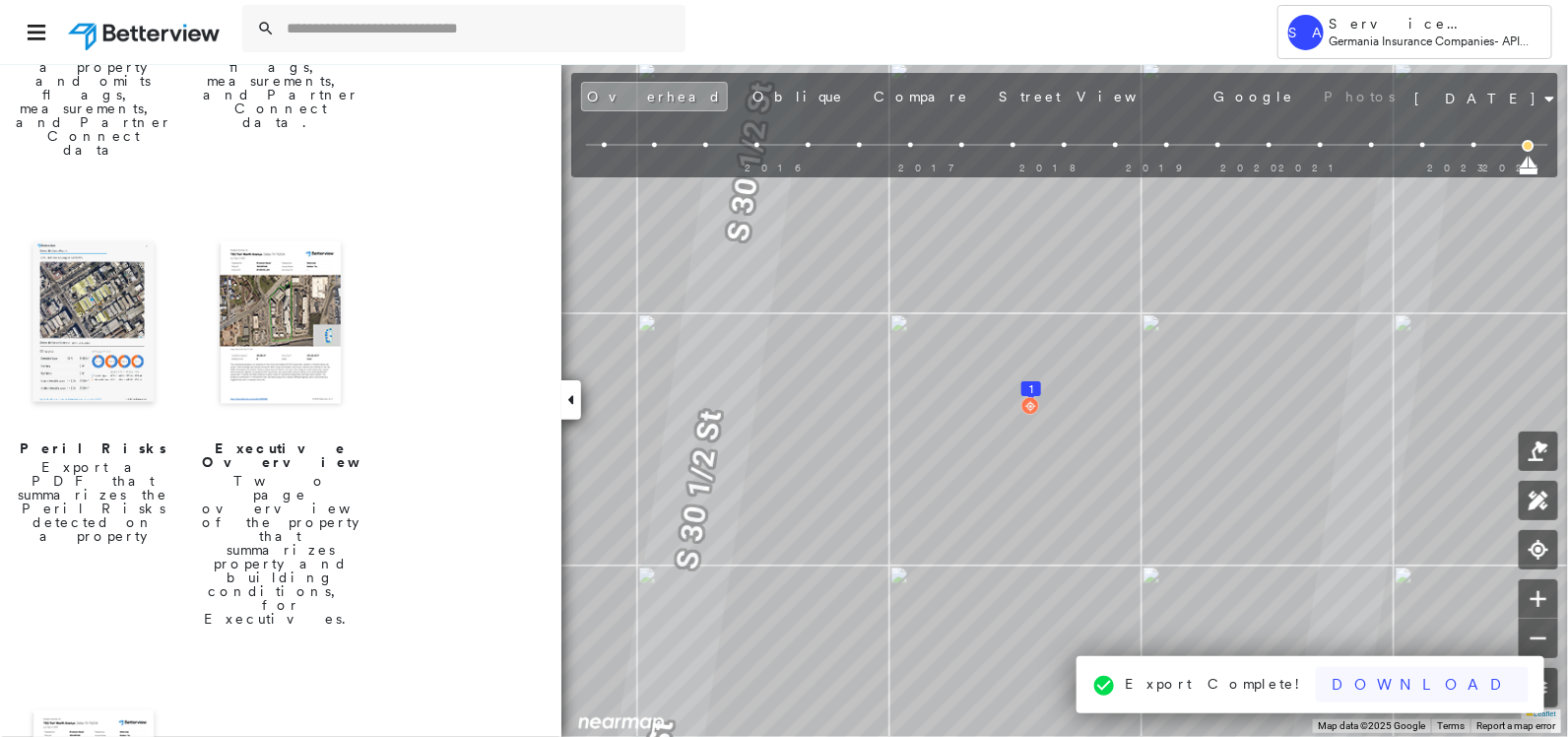 click on "Download" at bounding box center (1422, 685) 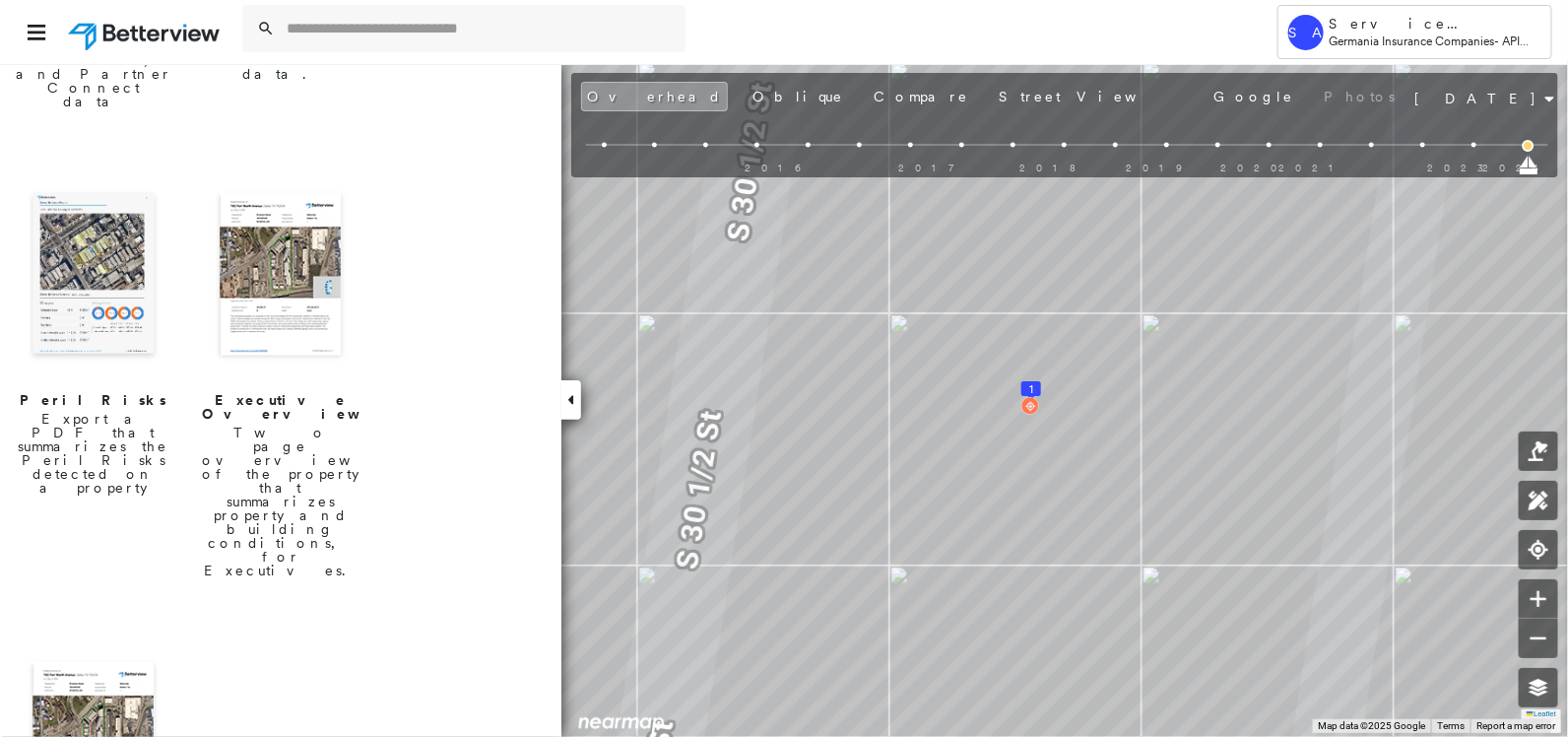 scroll, scrollTop: 535, scrollLeft: 0, axis: vertical 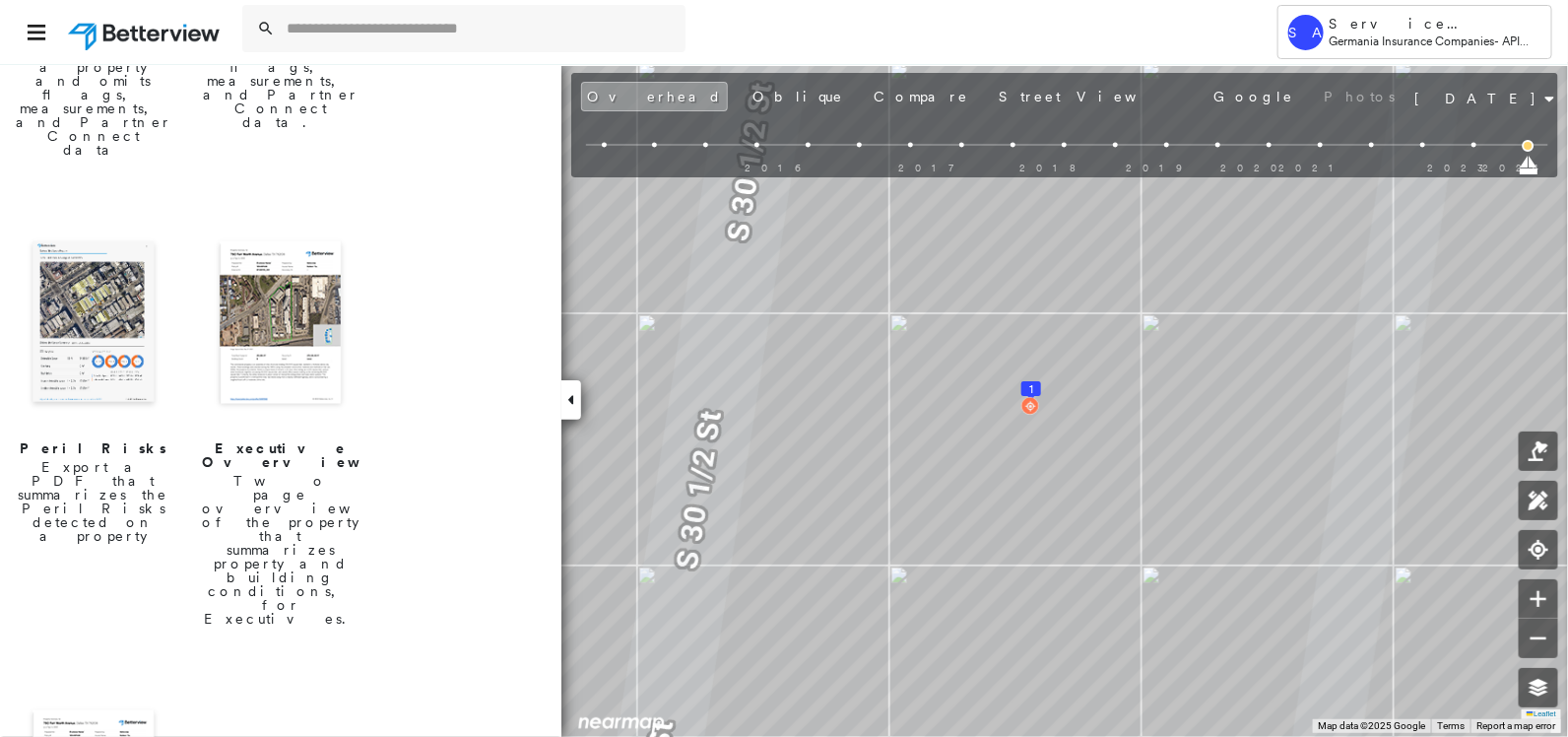 click on "Executive Overview" at bounding box center (281, 455) 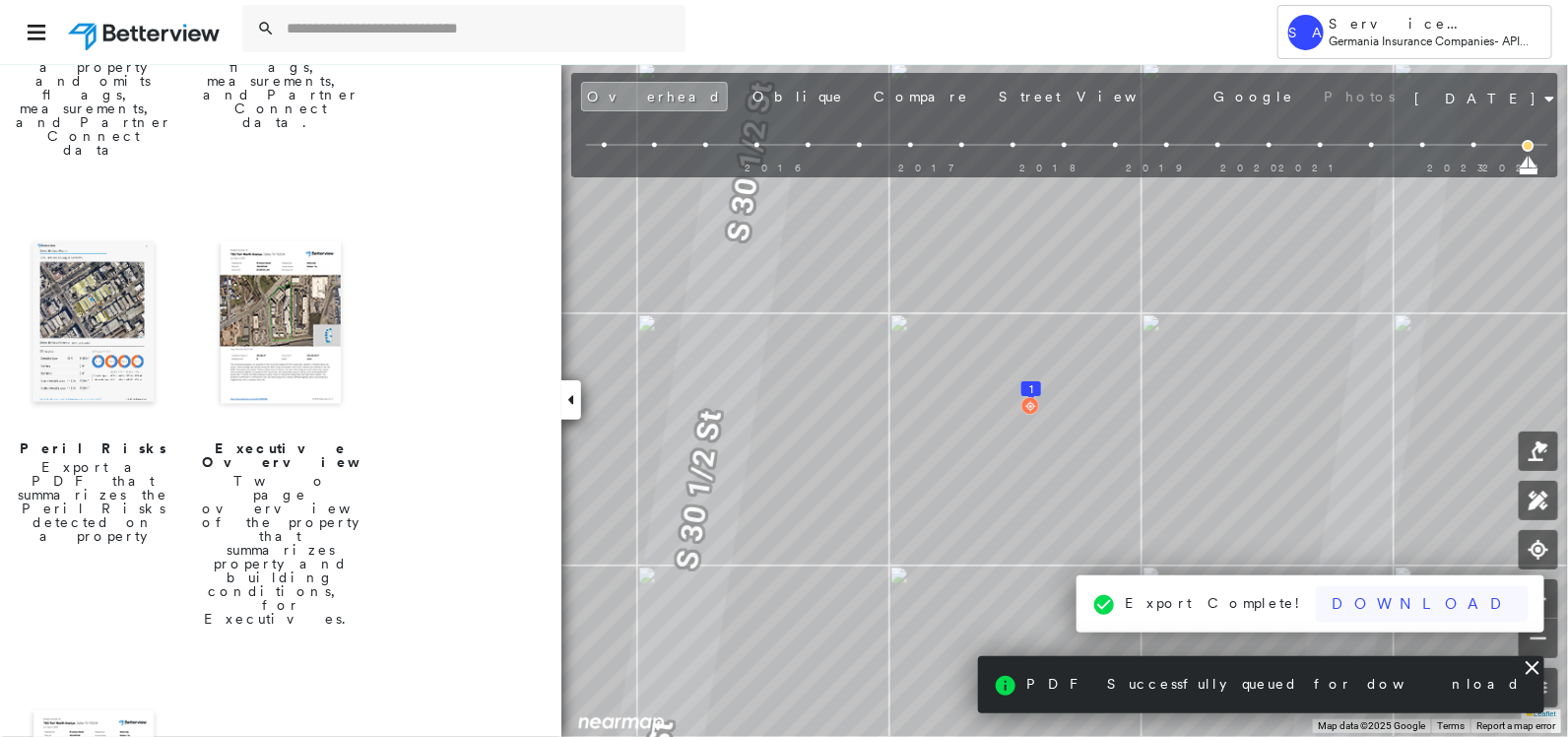 click on "Download" at bounding box center (1422, 604) 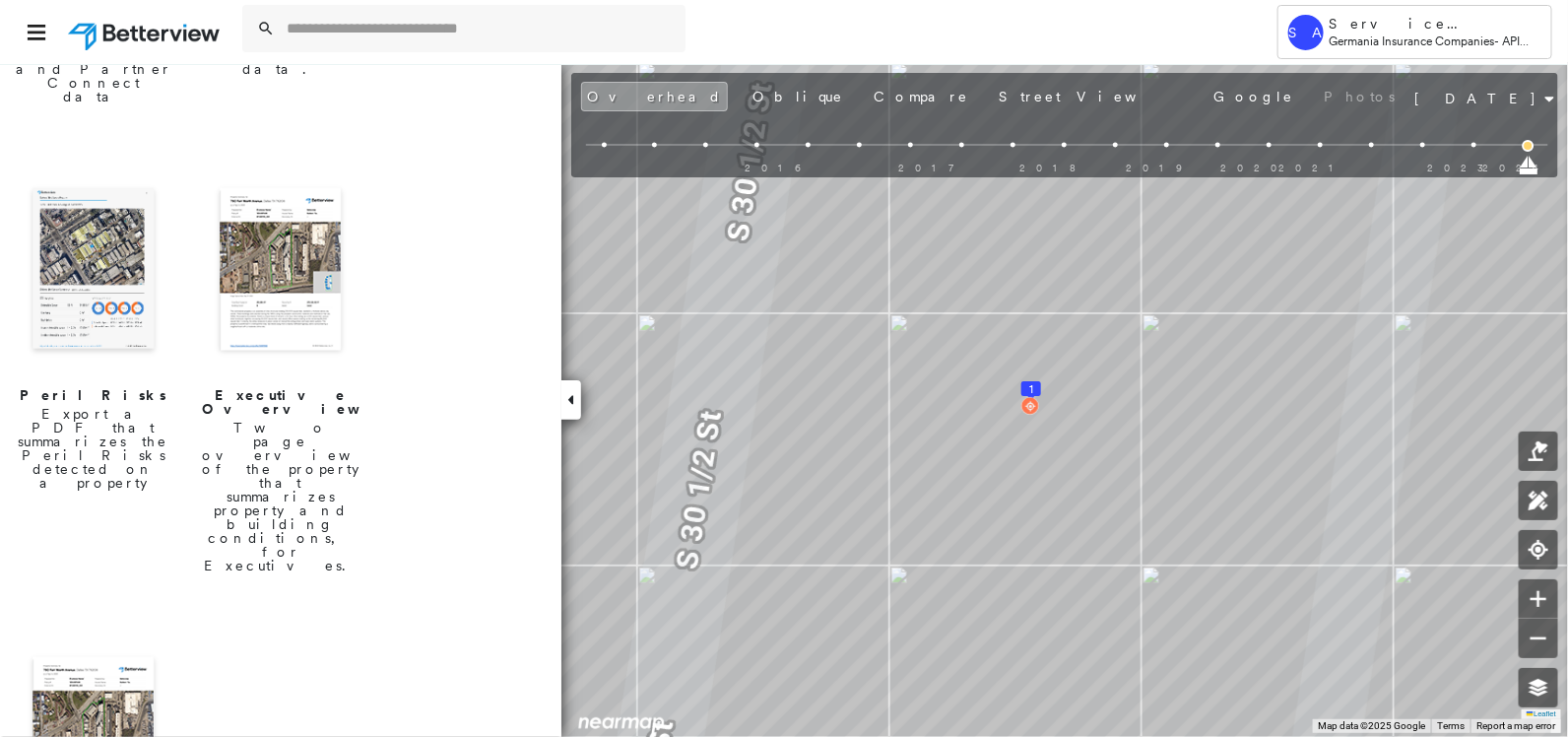 scroll, scrollTop: 831, scrollLeft: 0, axis: vertical 